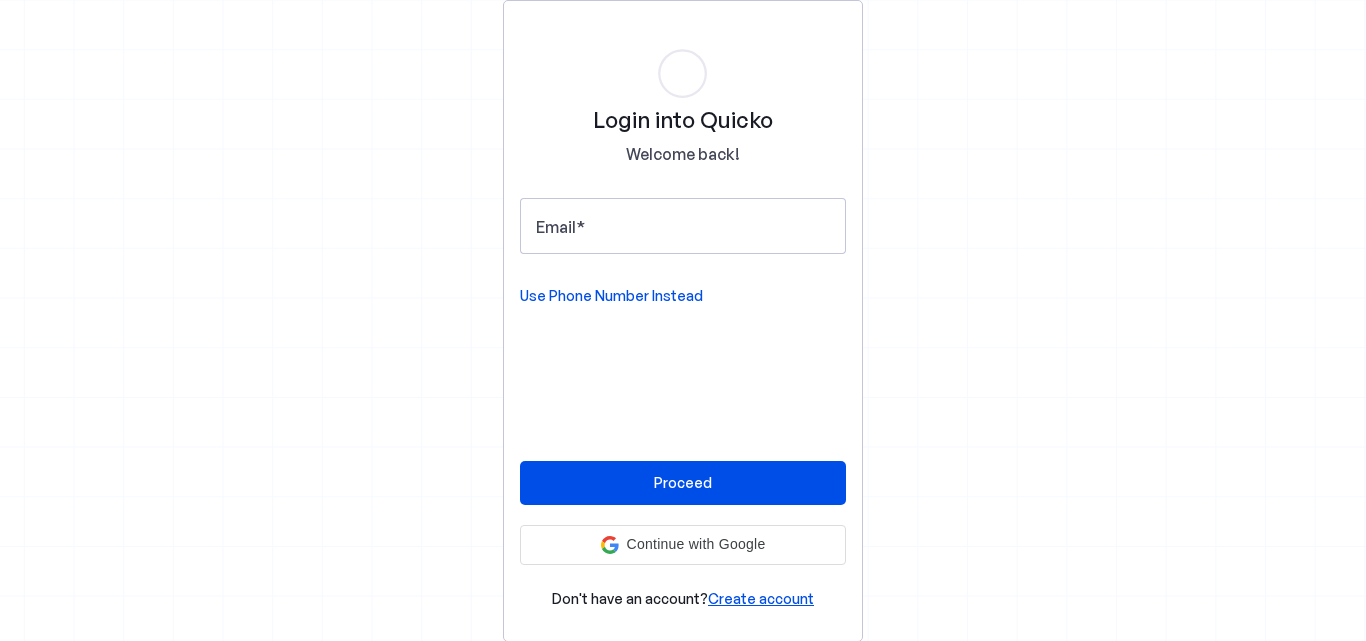 scroll, scrollTop: 0, scrollLeft: 0, axis: both 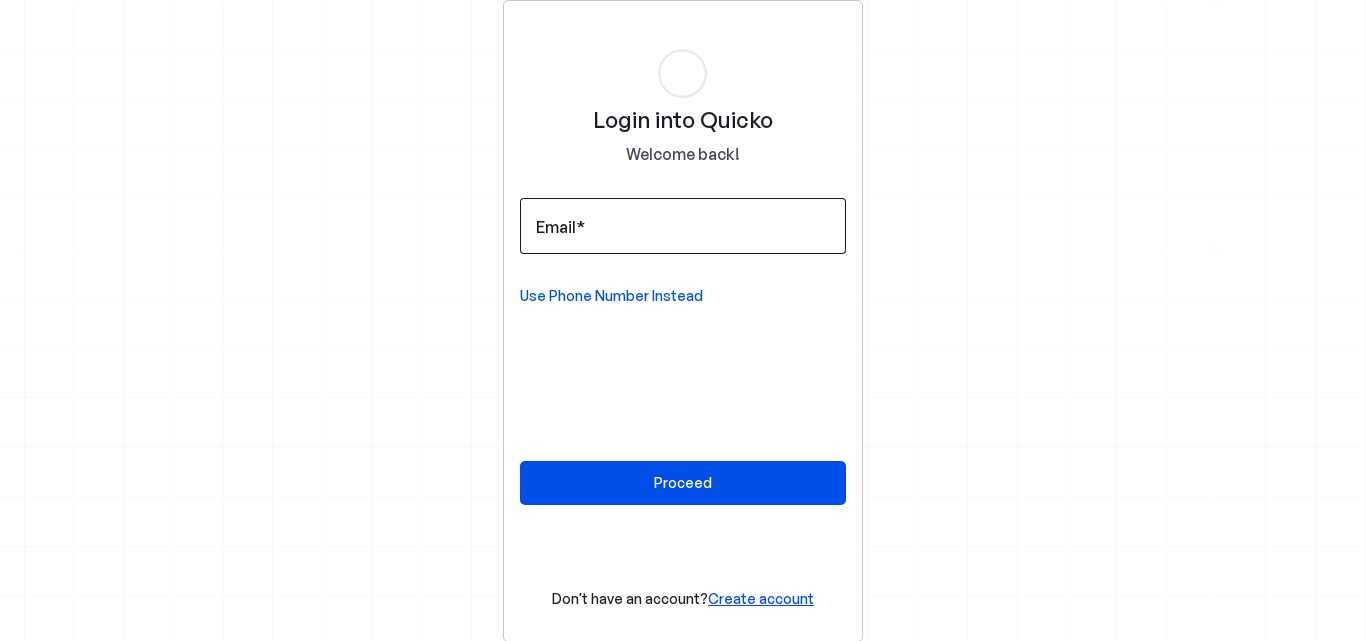 click on "Email" at bounding box center [683, 226] 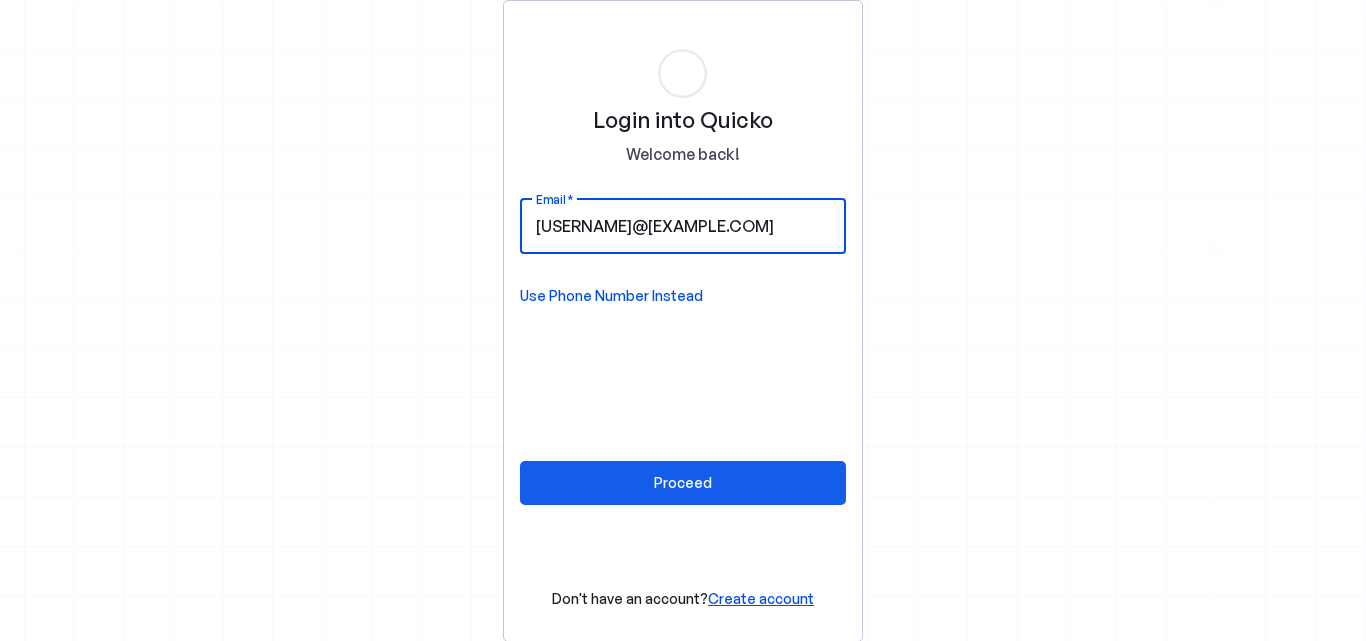 type on "[USERNAME]@[EXAMPLE.COM]" 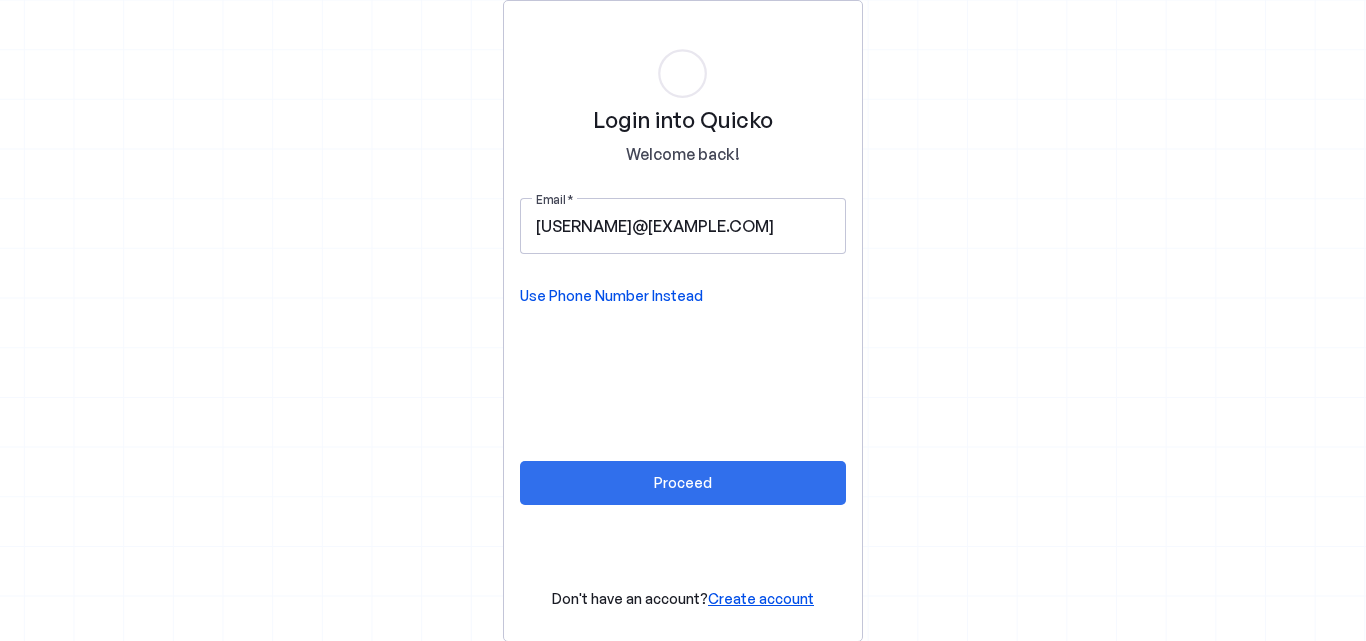 click at bounding box center [683, 483] 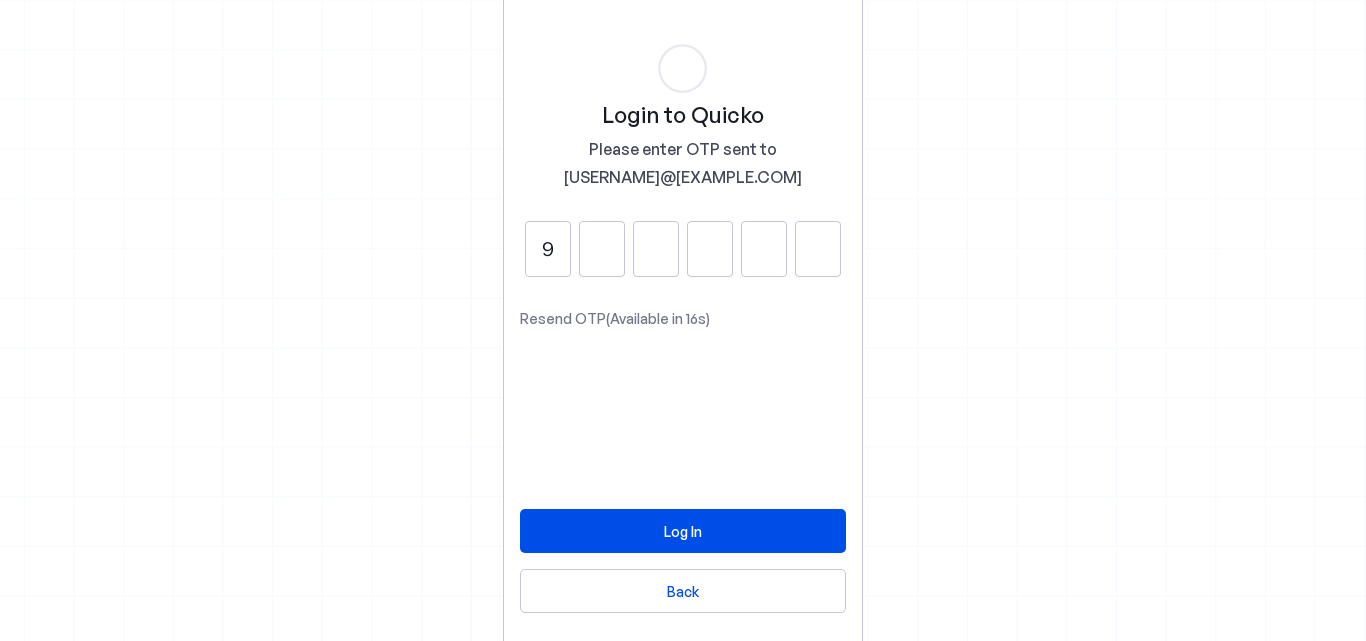 type on "9" 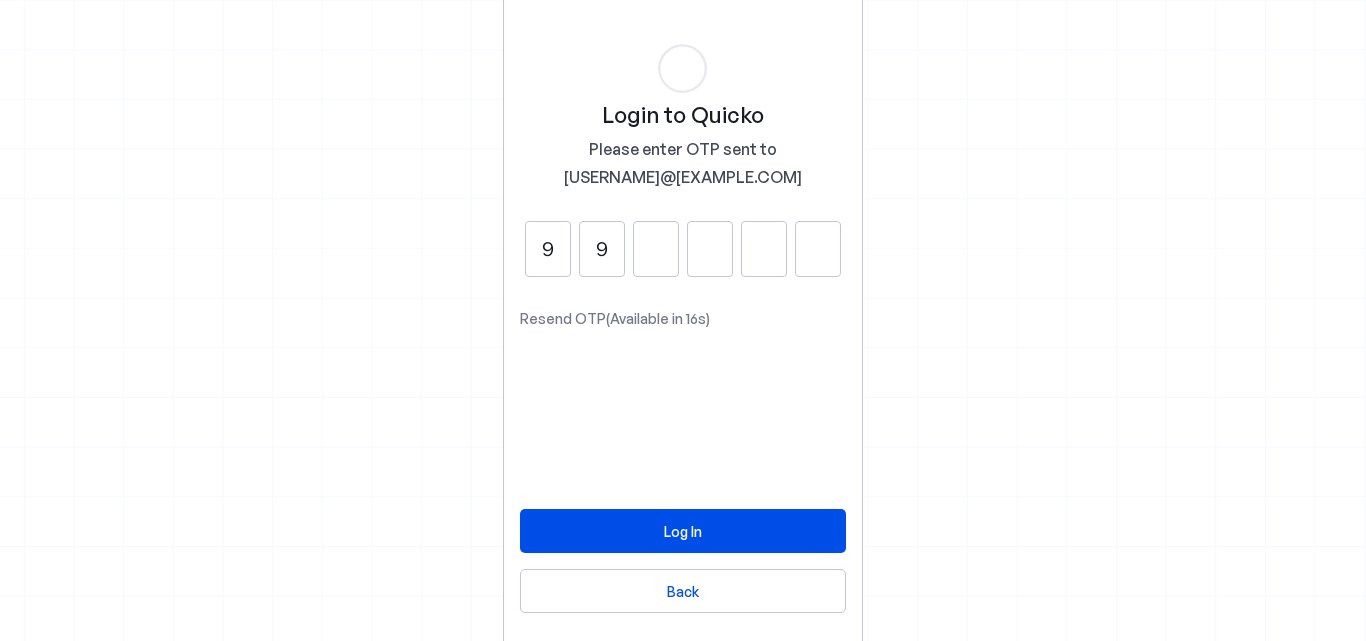 type on "9" 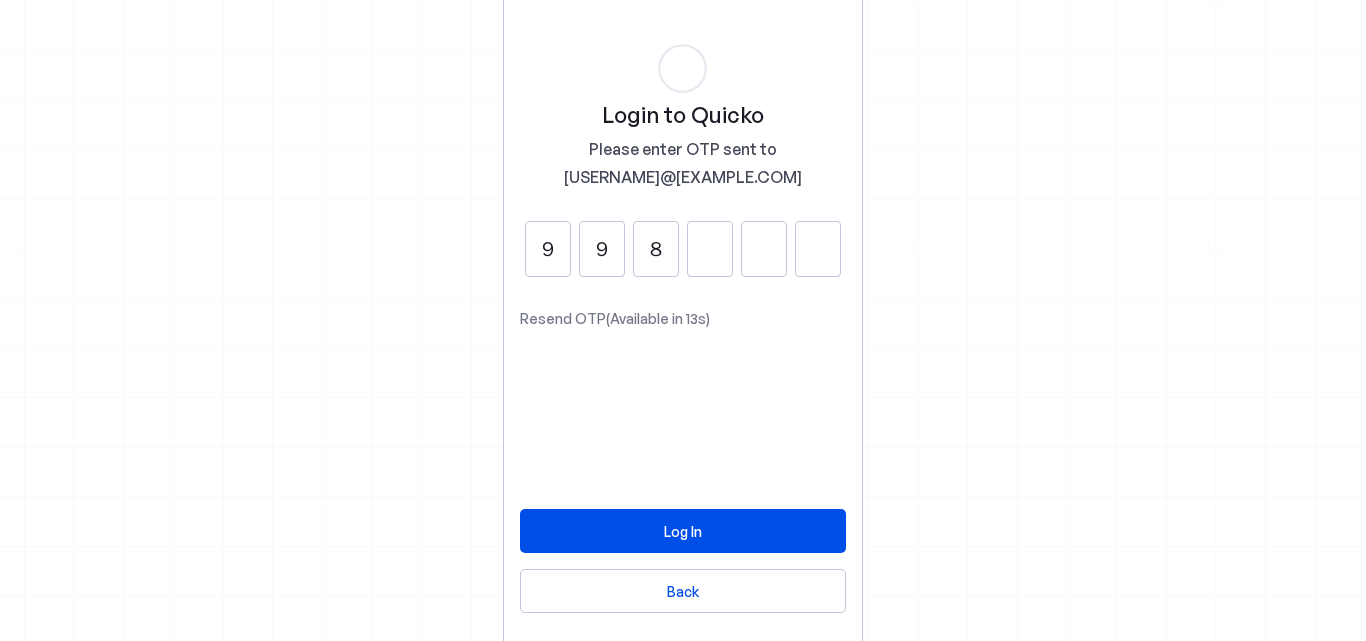 type on "8" 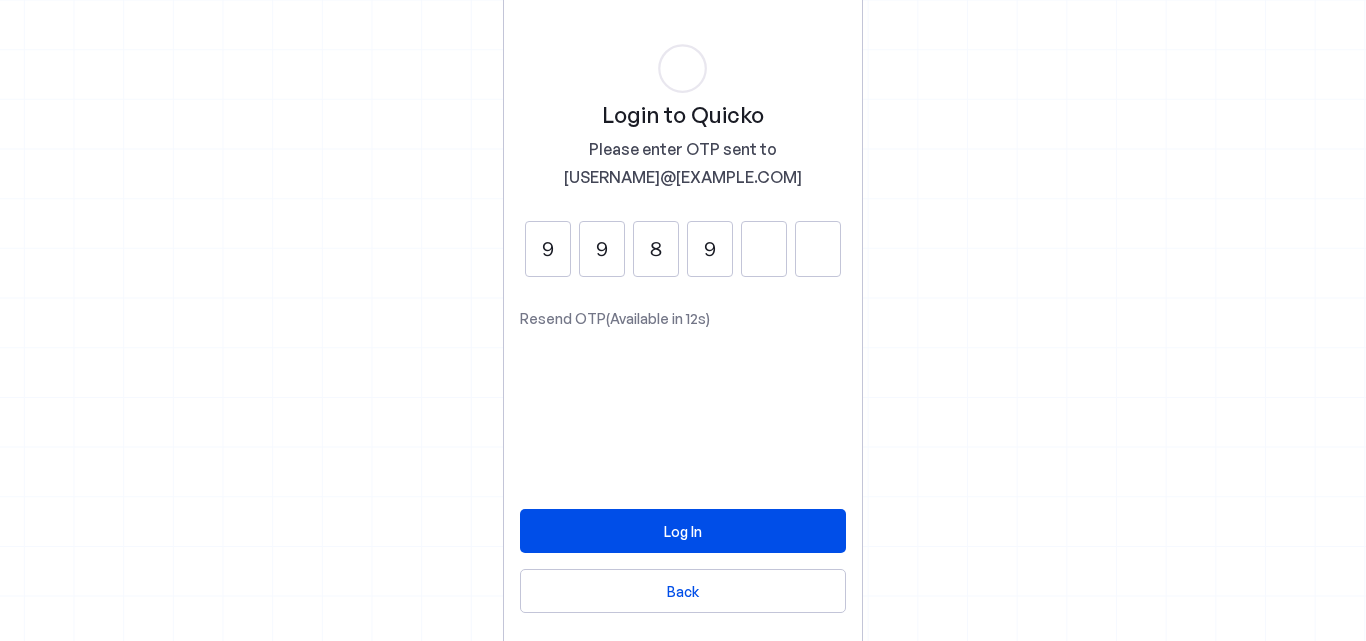 type on "9" 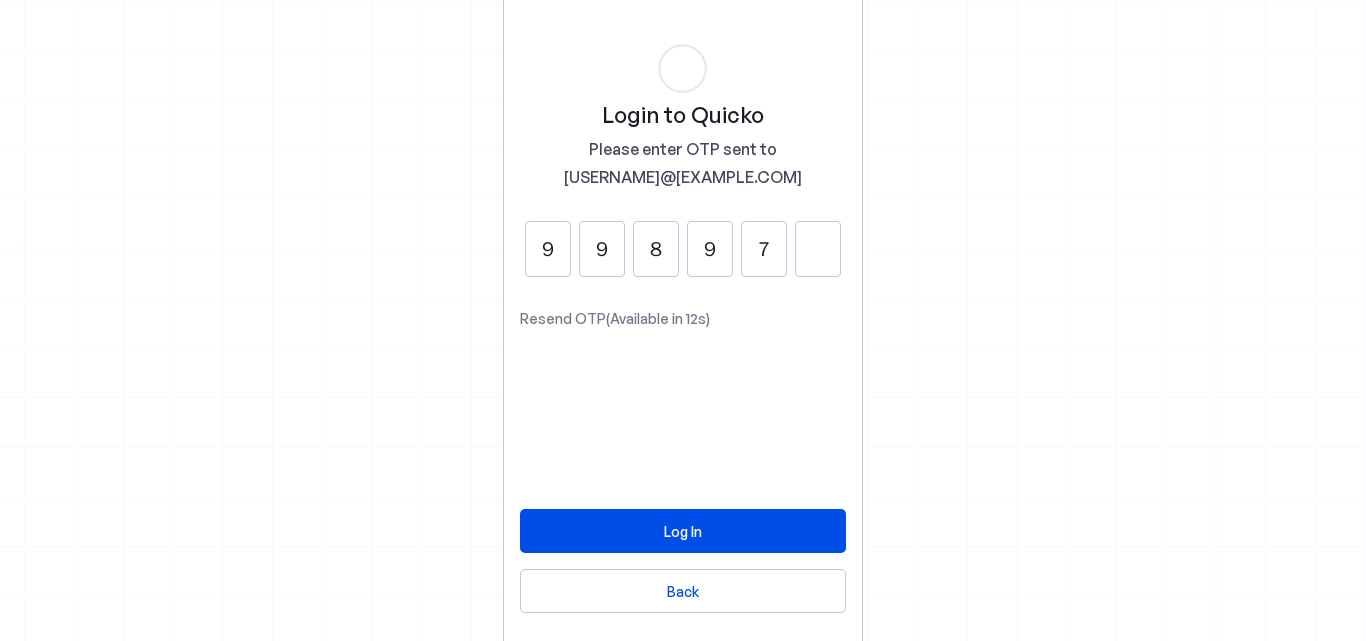 type on "7" 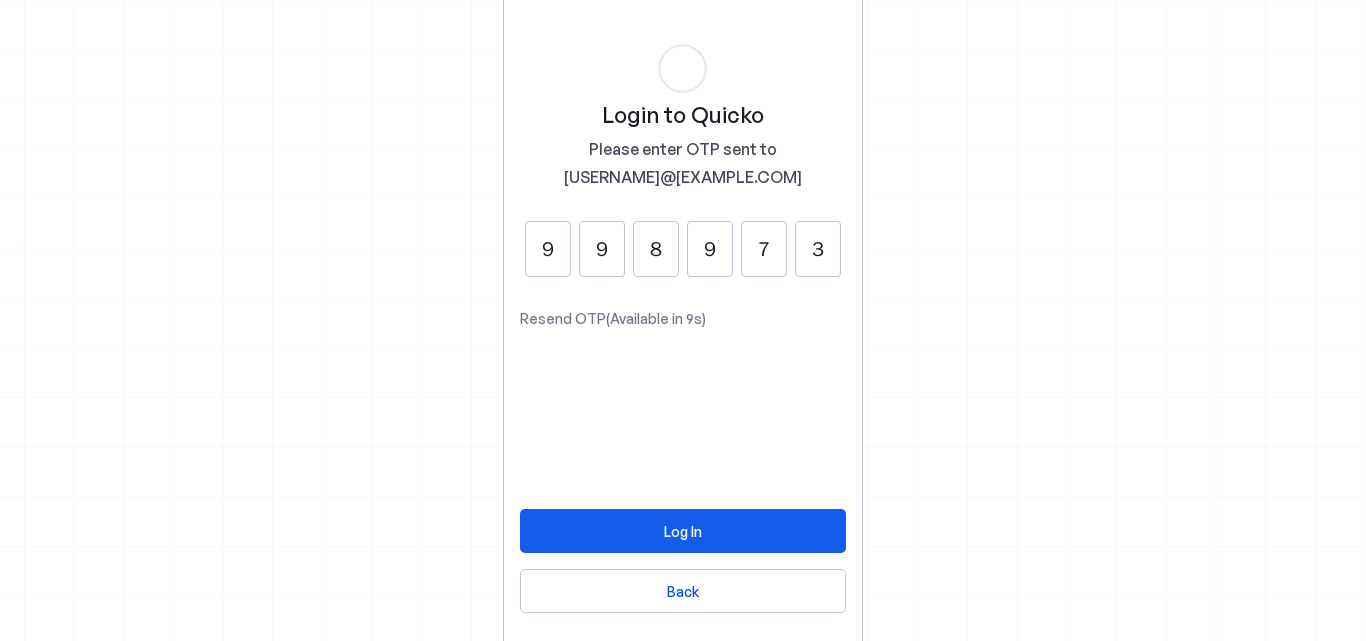type on "3" 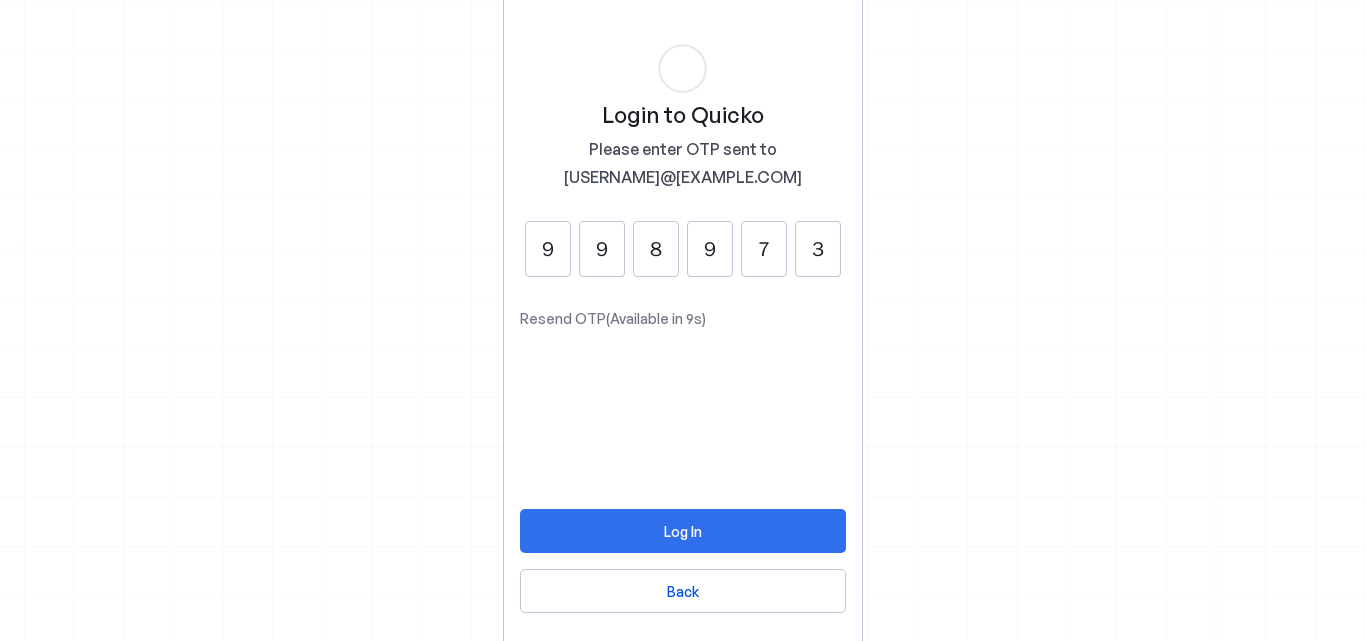 click at bounding box center (683, 531) 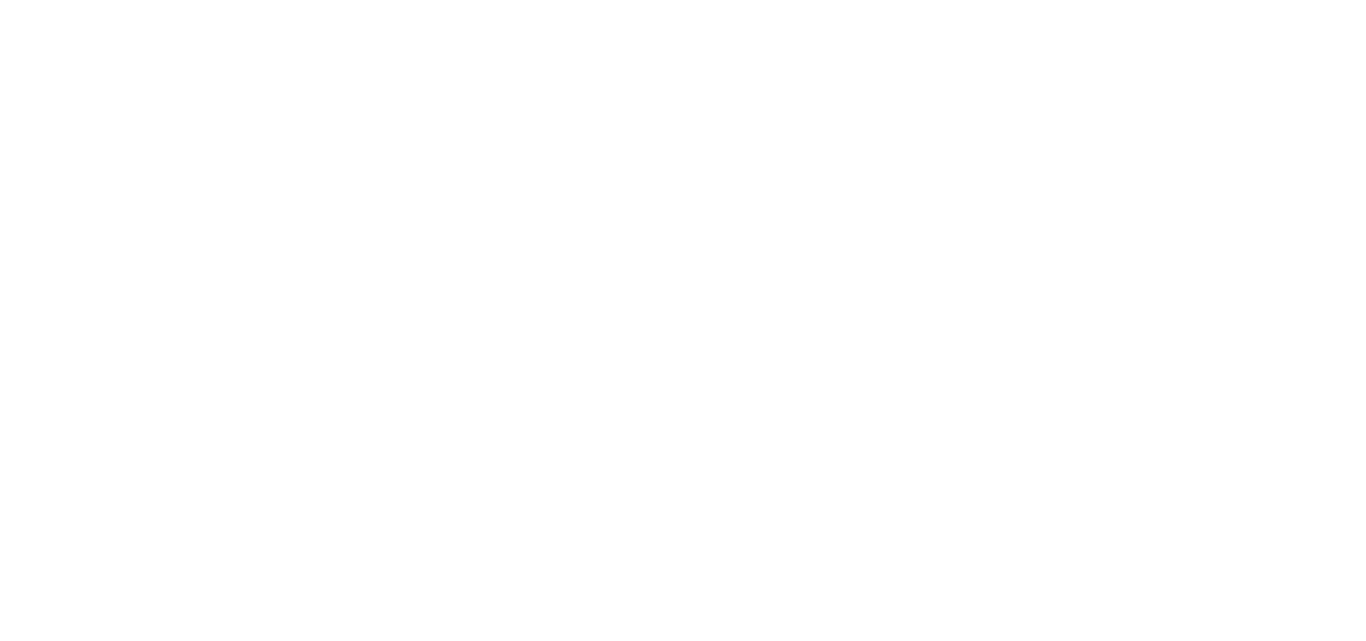 scroll, scrollTop: 0, scrollLeft: 0, axis: both 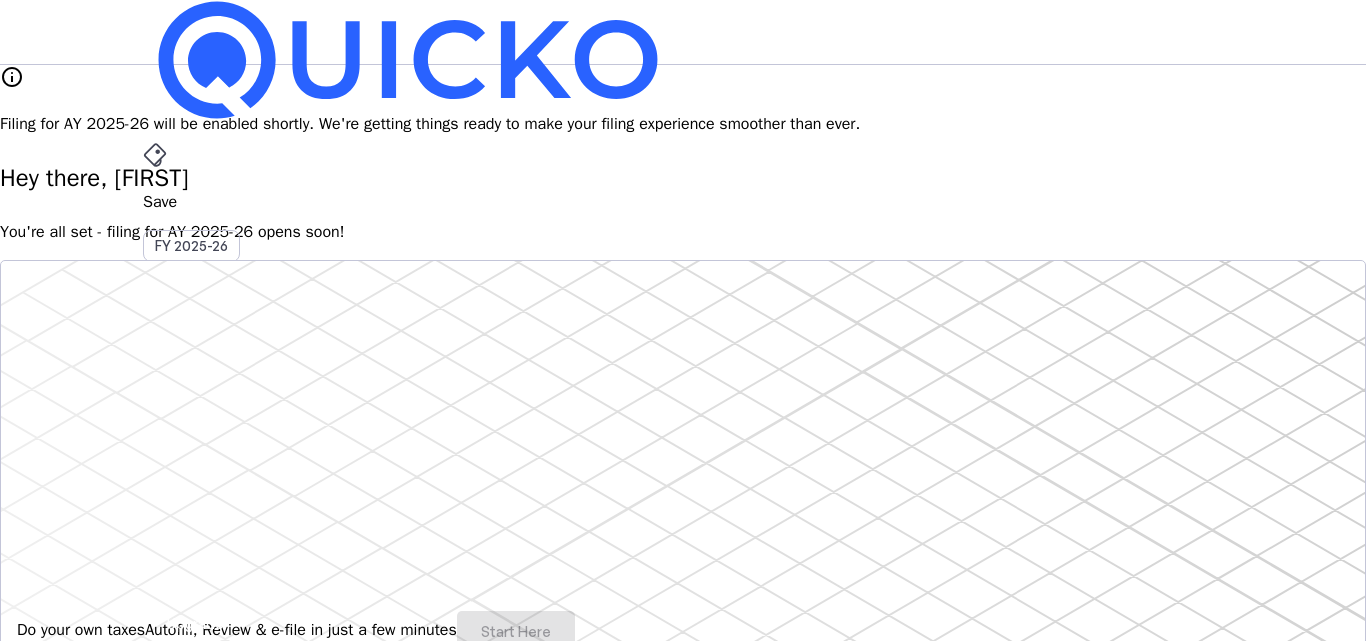 click on "AY 2025-26" at bounding box center (192, 452) 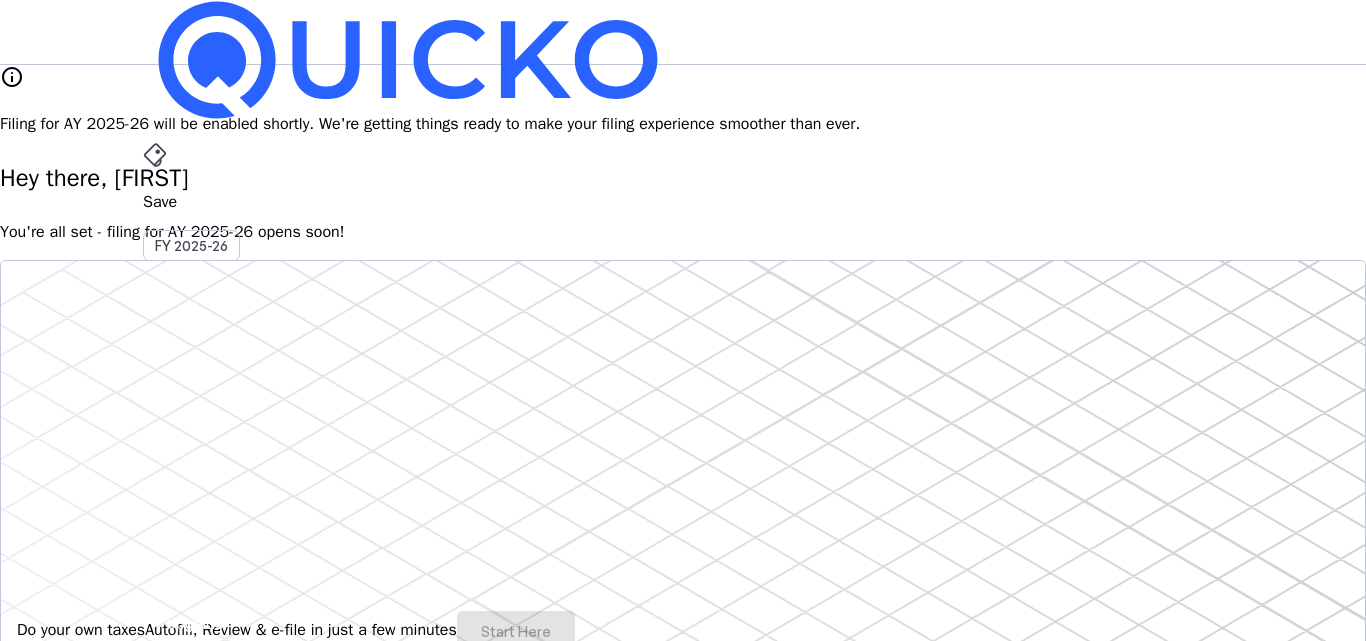 click on "File" at bounding box center (683, 408) 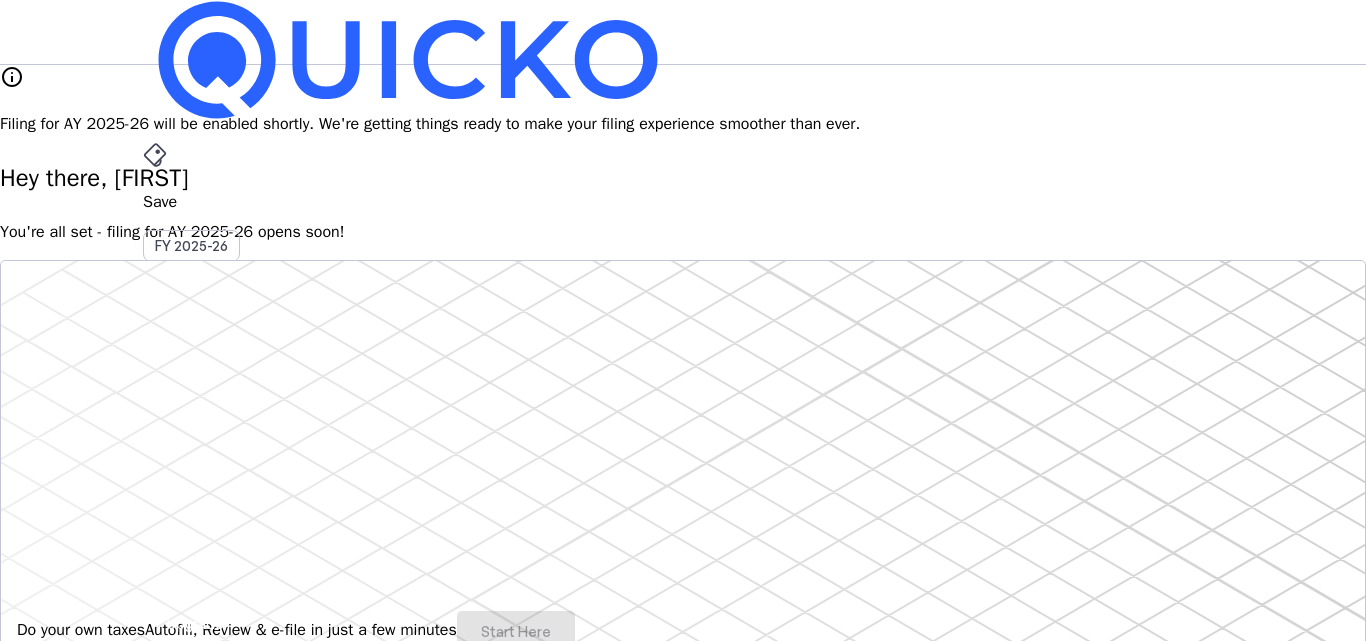 click on "File" at bounding box center (683, 408) 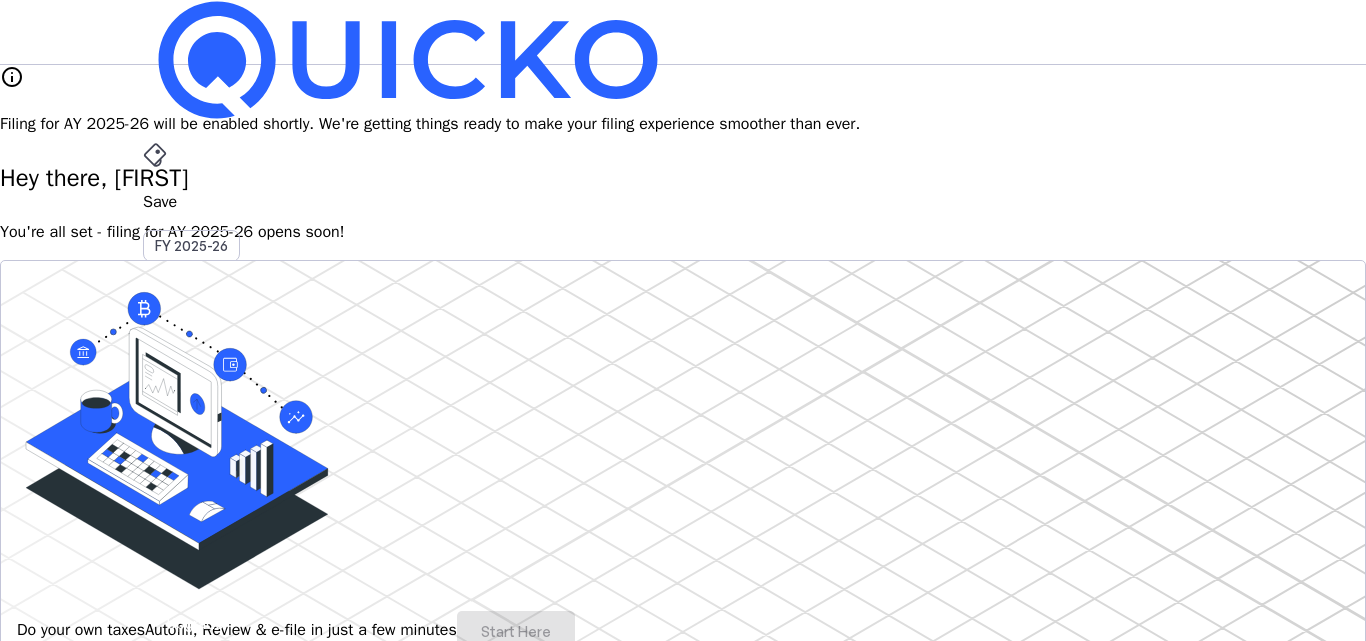click on "AY 2025-26" at bounding box center [192, 452] 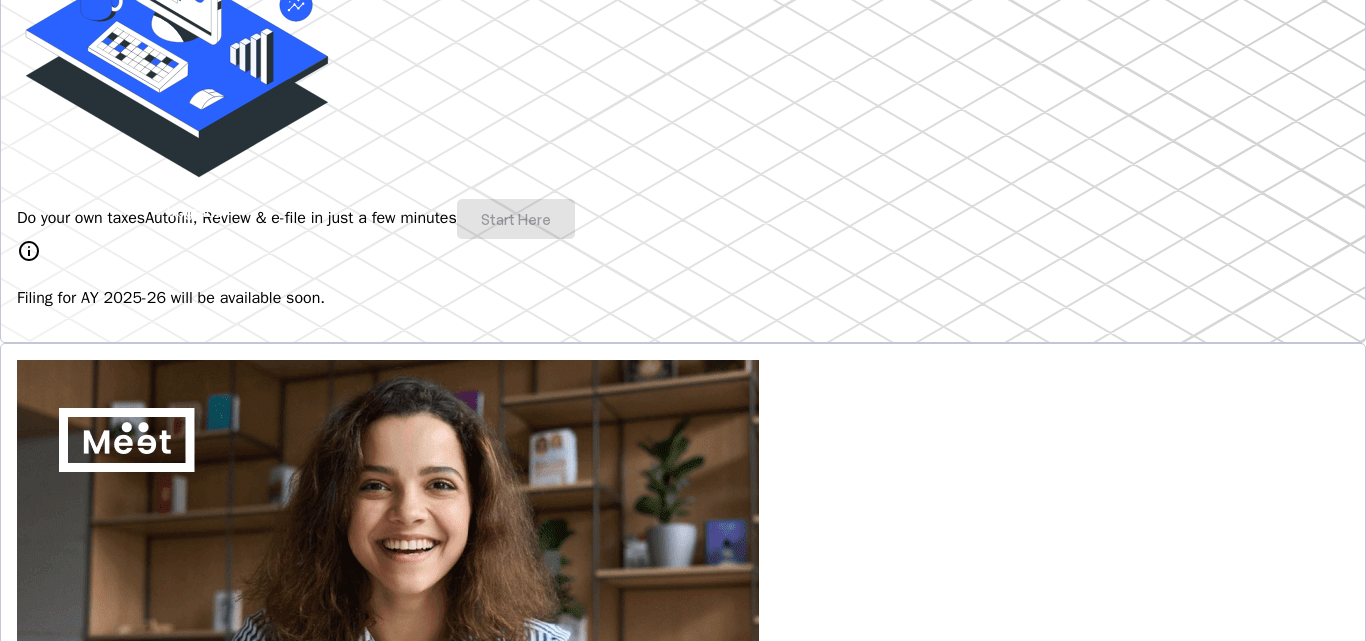 scroll, scrollTop: 400, scrollLeft: 0, axis: vertical 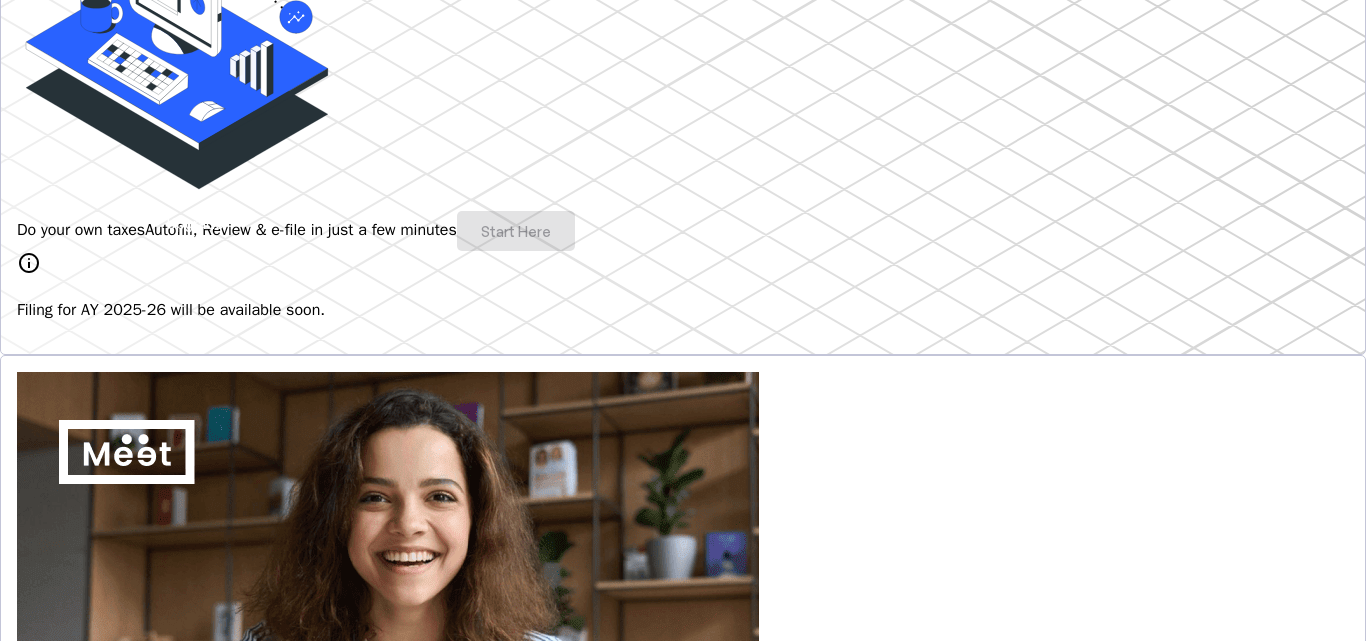 click on "Do your own taxes   Autofill, Review & e-file in just a few minutes   Start Here" at bounding box center [683, 231] 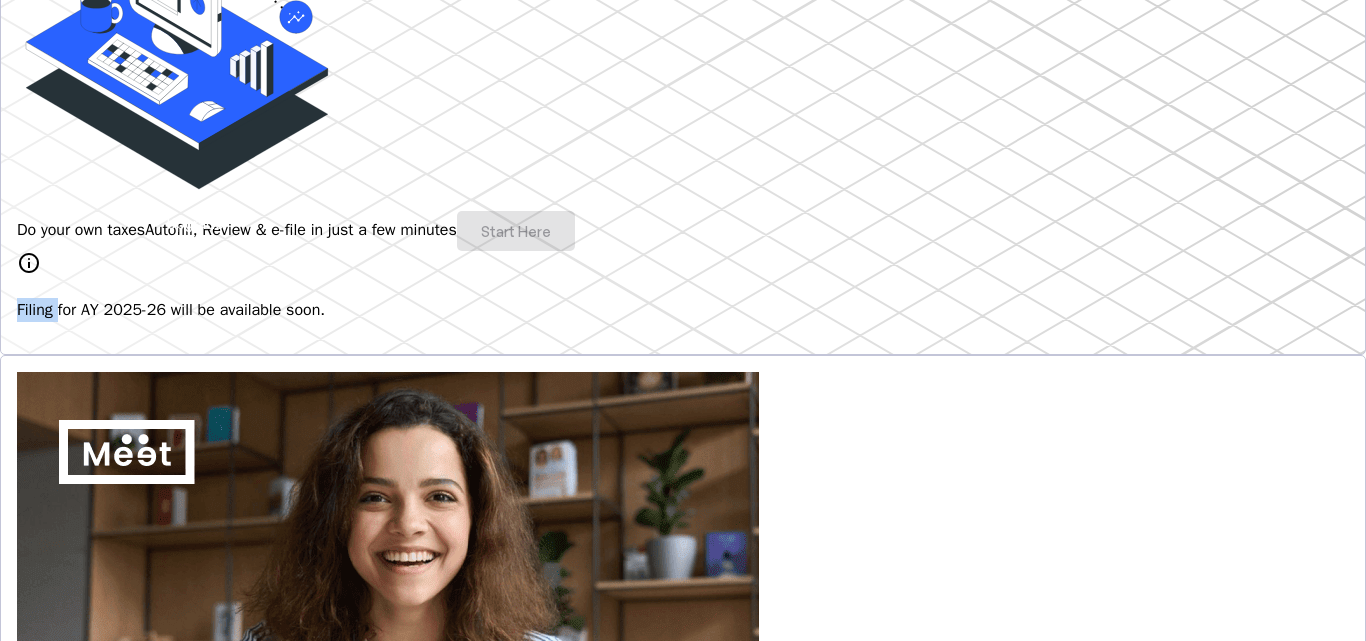 click on "Do your own taxes   Autofill, Review & e-file in just a few minutes   Start Here" at bounding box center (683, 231) 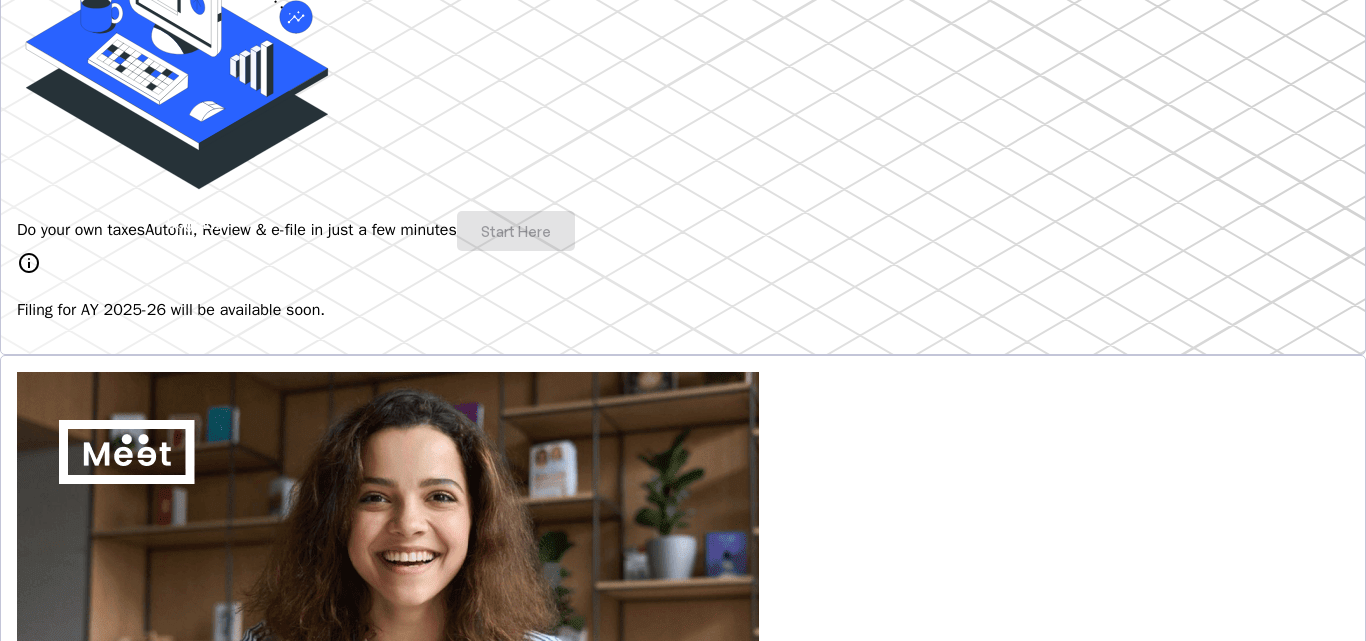 click on "Do your own taxes   Autofill, Review & e-file in just a few minutes   Start Here" at bounding box center (683, 231) 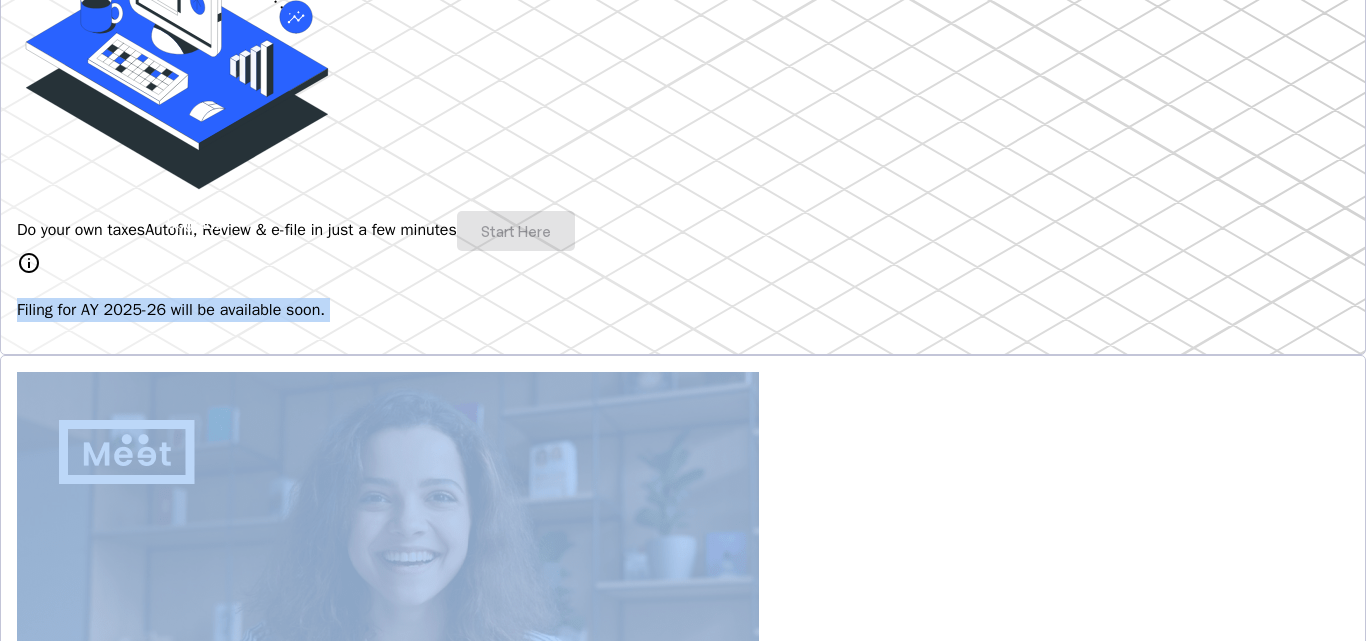 click on "Do your own taxes   Autofill, Review & e-file in just a few minutes   Start Here" at bounding box center (683, 231) 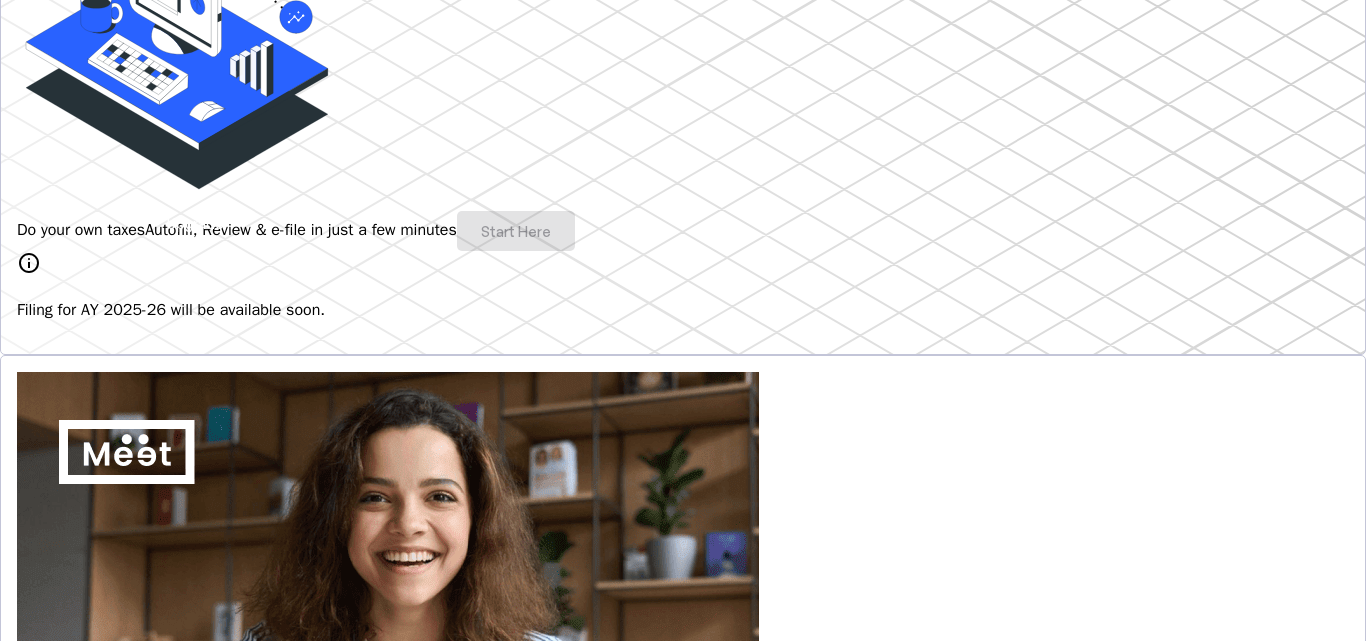 click on "Do your own taxes   Autofill, Review & e-file in just a few minutes   Start Here" at bounding box center [683, 231] 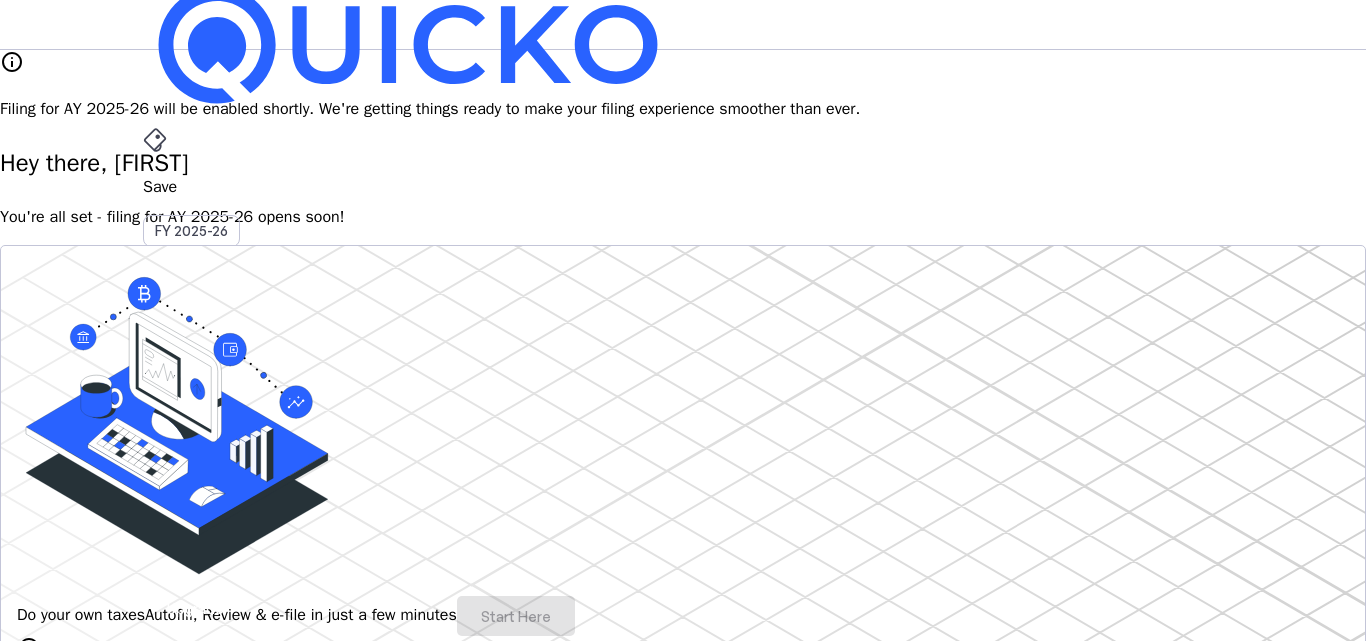 scroll, scrollTop: 0, scrollLeft: 0, axis: both 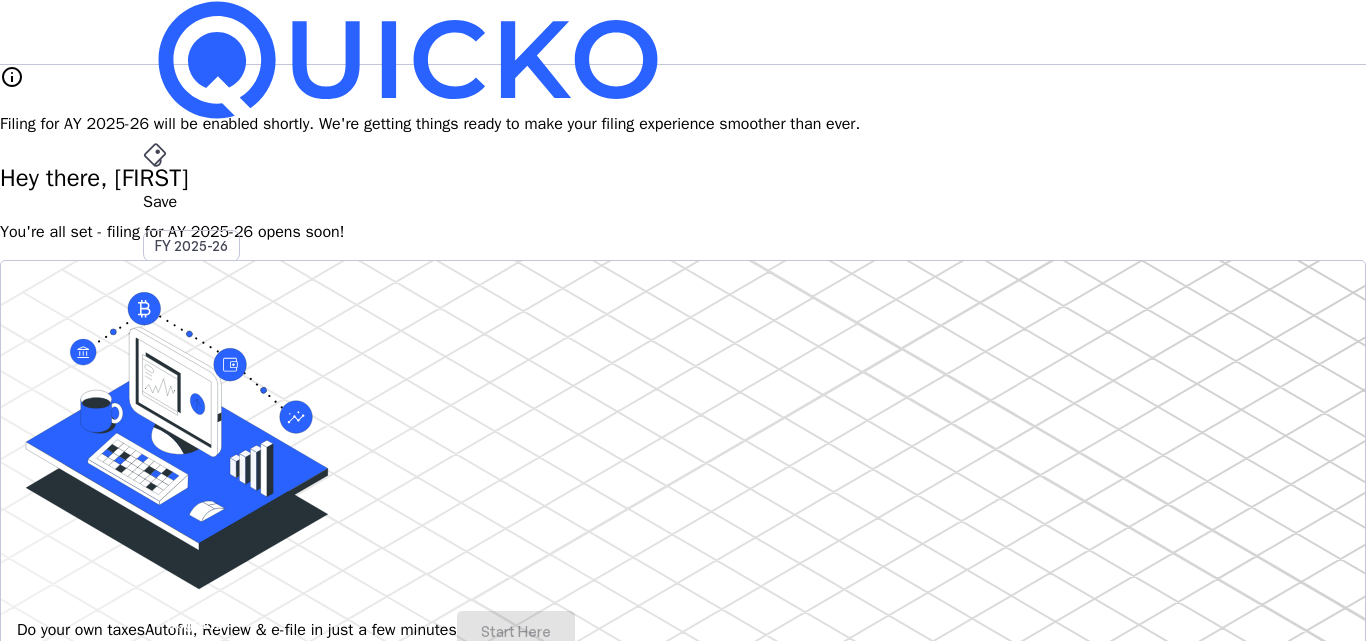 click on "BM" at bounding box center (159, 587) 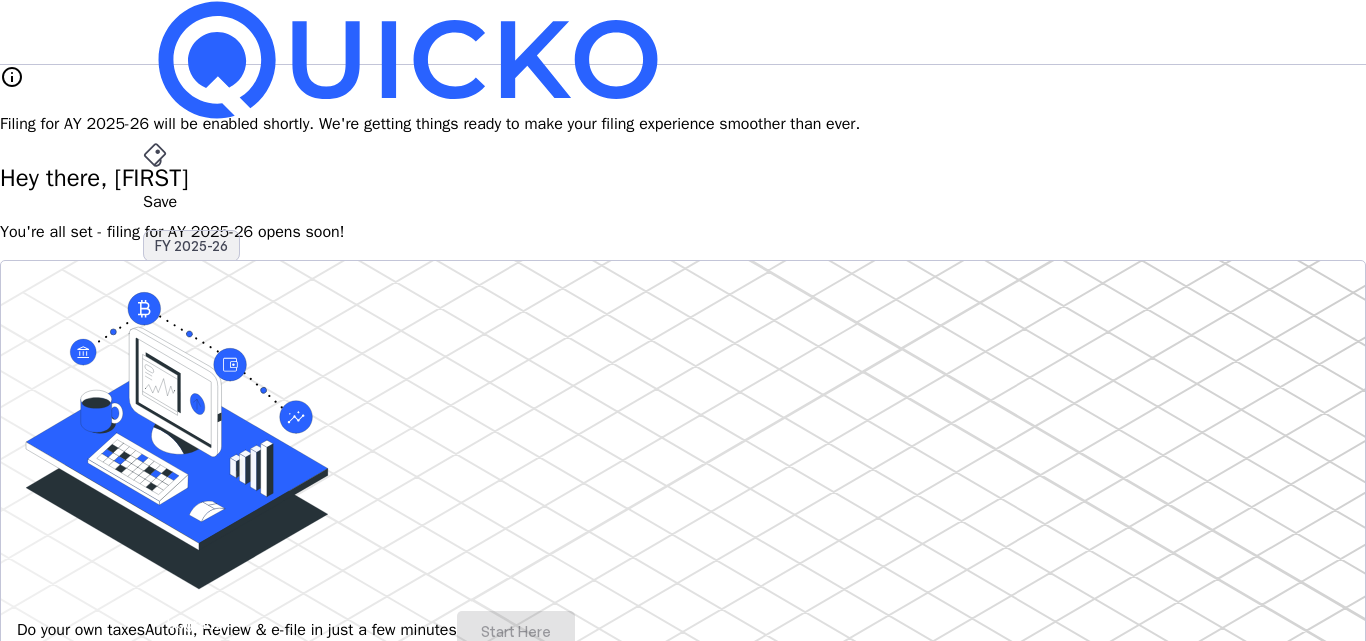 click on "FY 2025-26" at bounding box center (191, 246) 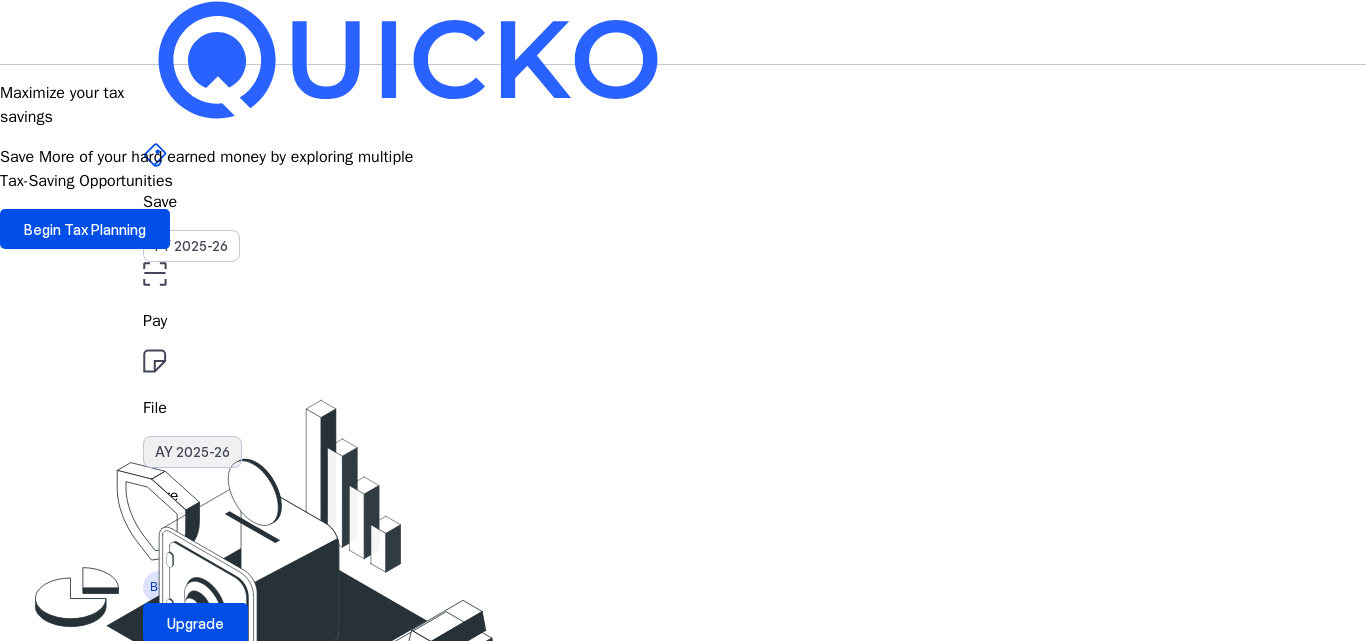 click on "AY 2025-26" at bounding box center (192, 452) 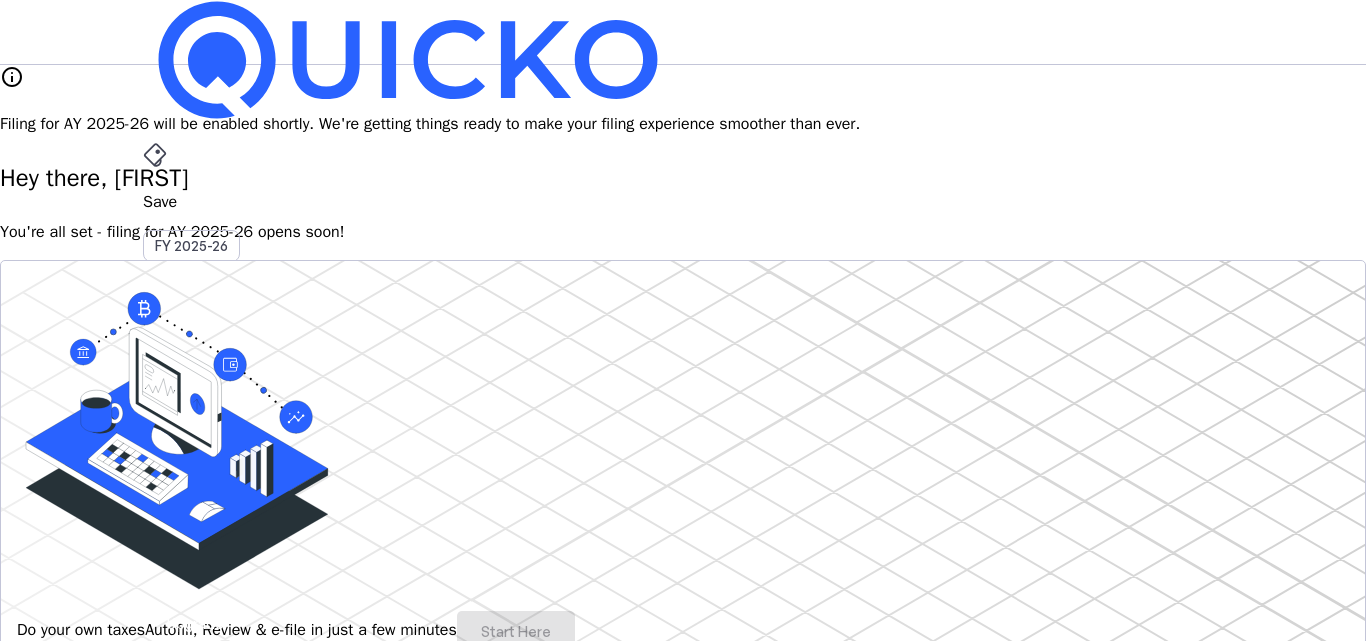 click on "AY 2025-26" at bounding box center (192, 452) 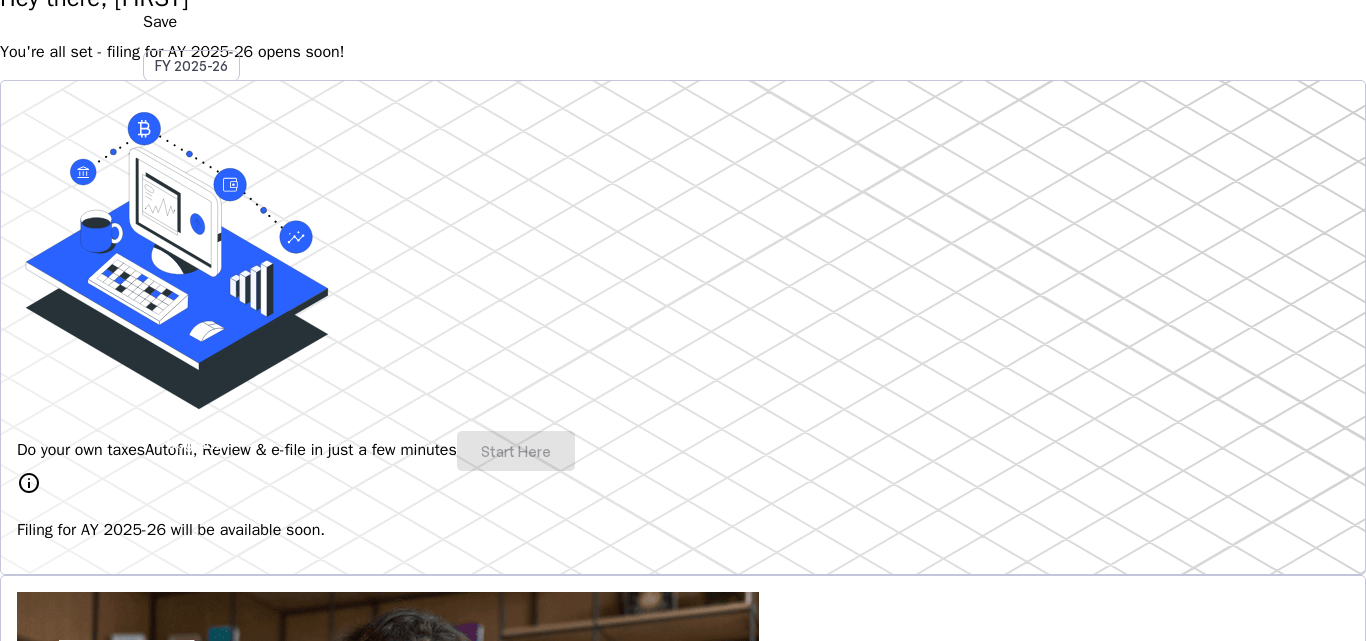 scroll, scrollTop: 200, scrollLeft: 0, axis: vertical 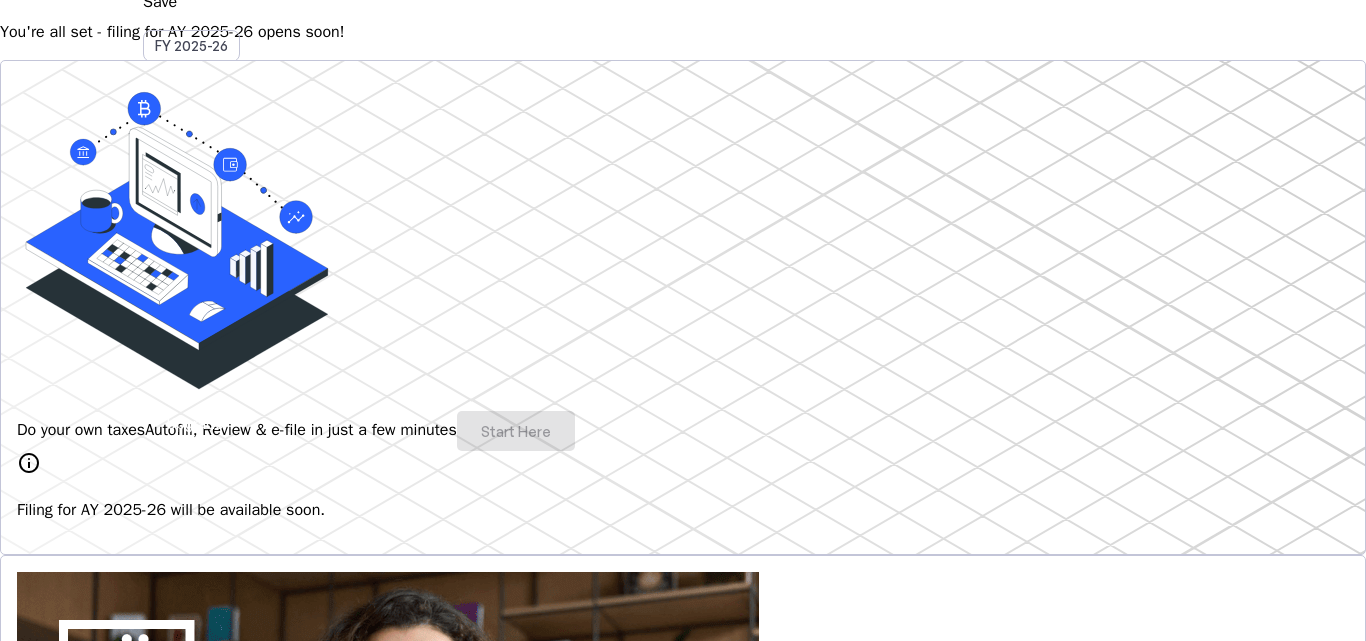 click on "Do your own taxes   Autofill, Review & e-file in just a few minutes   Start Here" at bounding box center (683, 431) 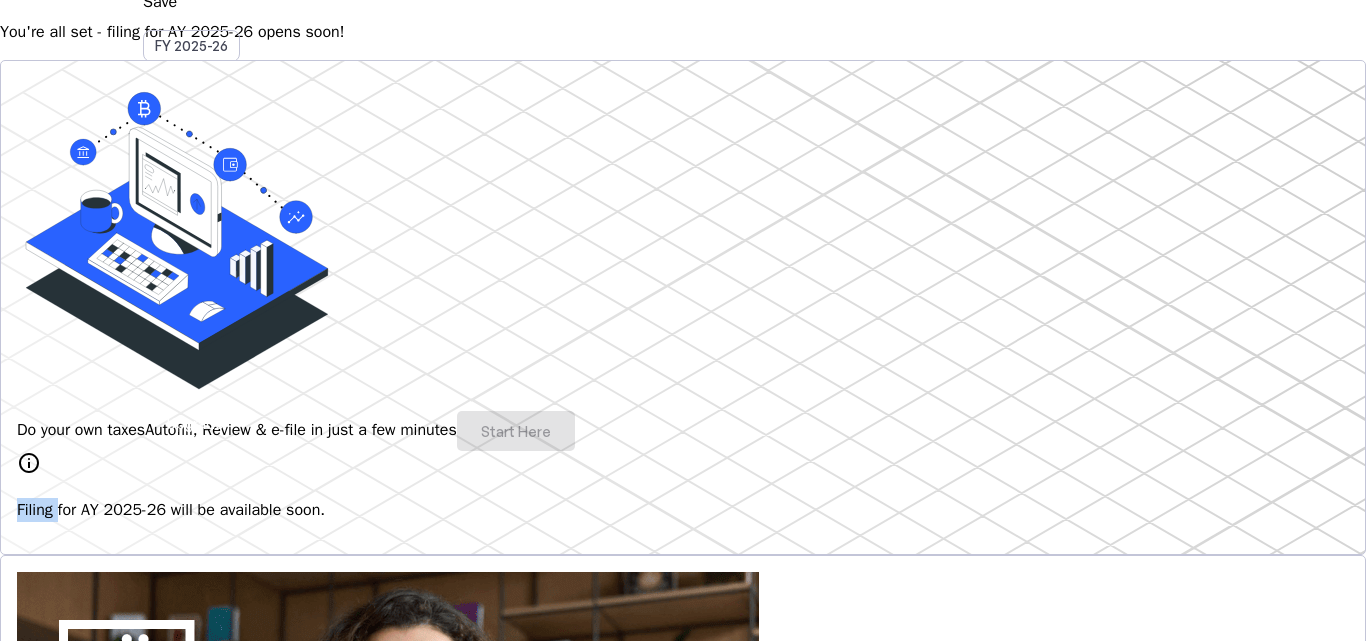 click on "Do your own taxes   Autofill, Review & e-file in just a few minutes   Start Here" at bounding box center (683, 431) 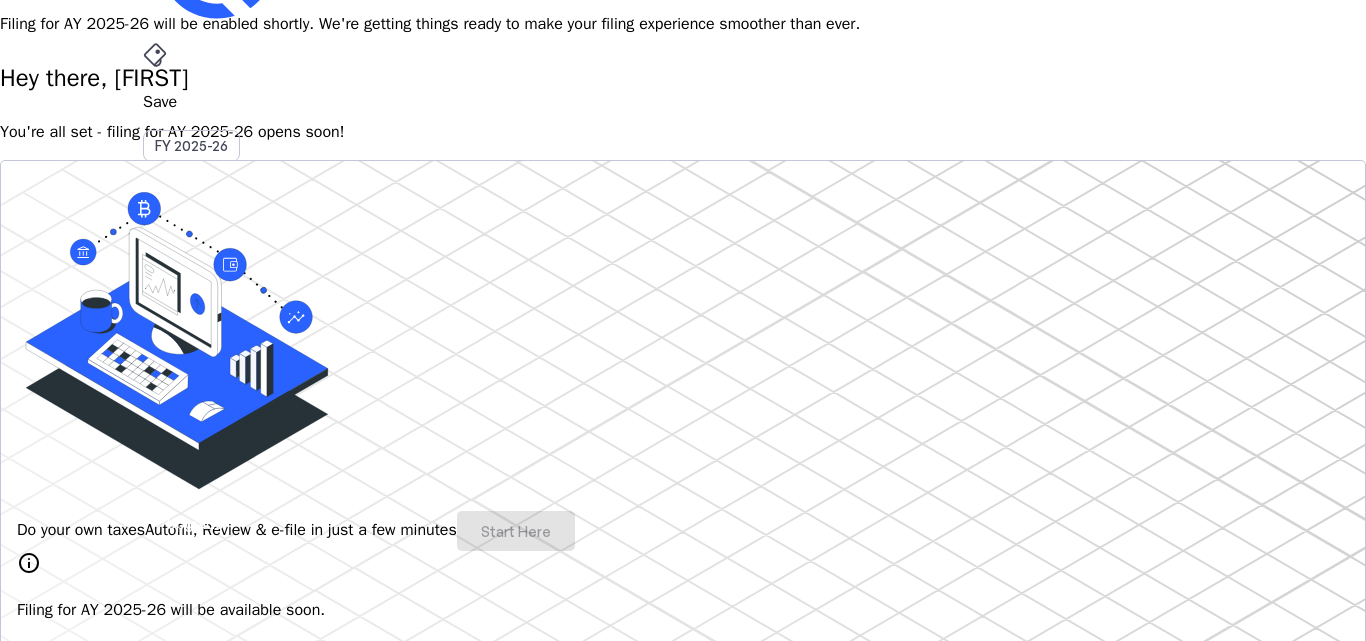 click on "You're all set - filing for AY 2025-26 opens soon!" at bounding box center [683, 132] 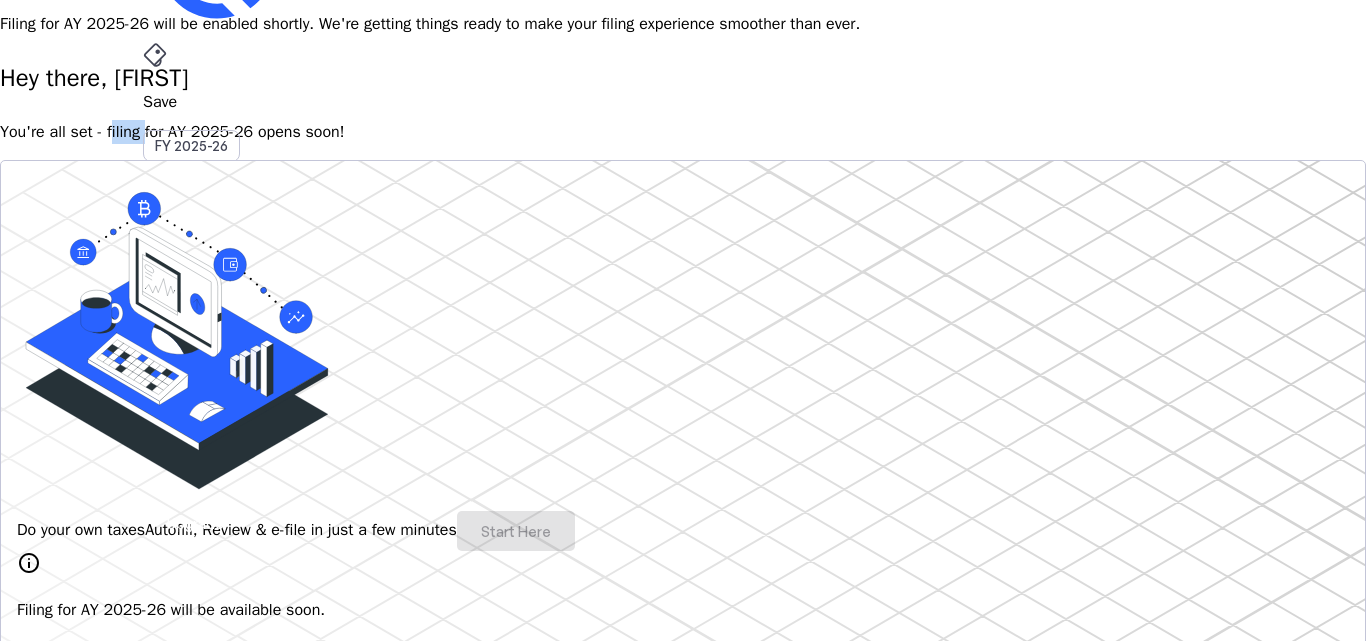 click on "You're all set - filing for AY 2025-26 opens soon!" at bounding box center (683, 132) 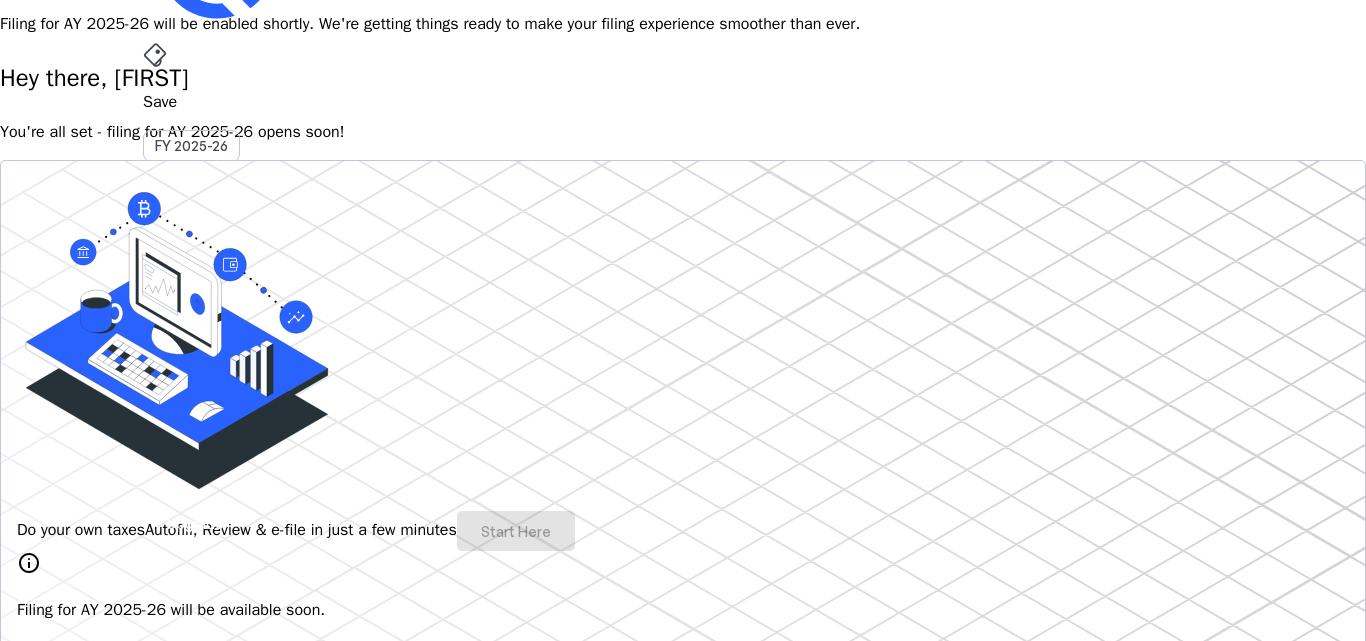 click on "Hey there, [FIRST]" at bounding box center (683, 78) 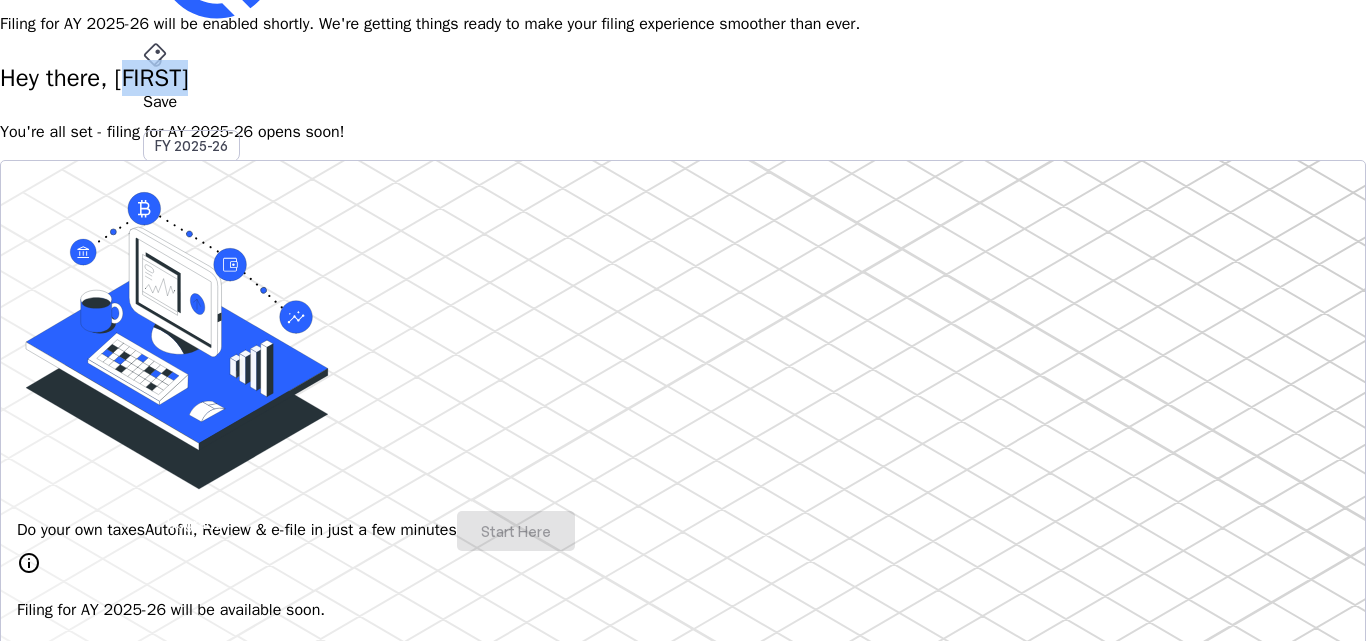 click on "Hey there, [FIRST]" at bounding box center (683, 78) 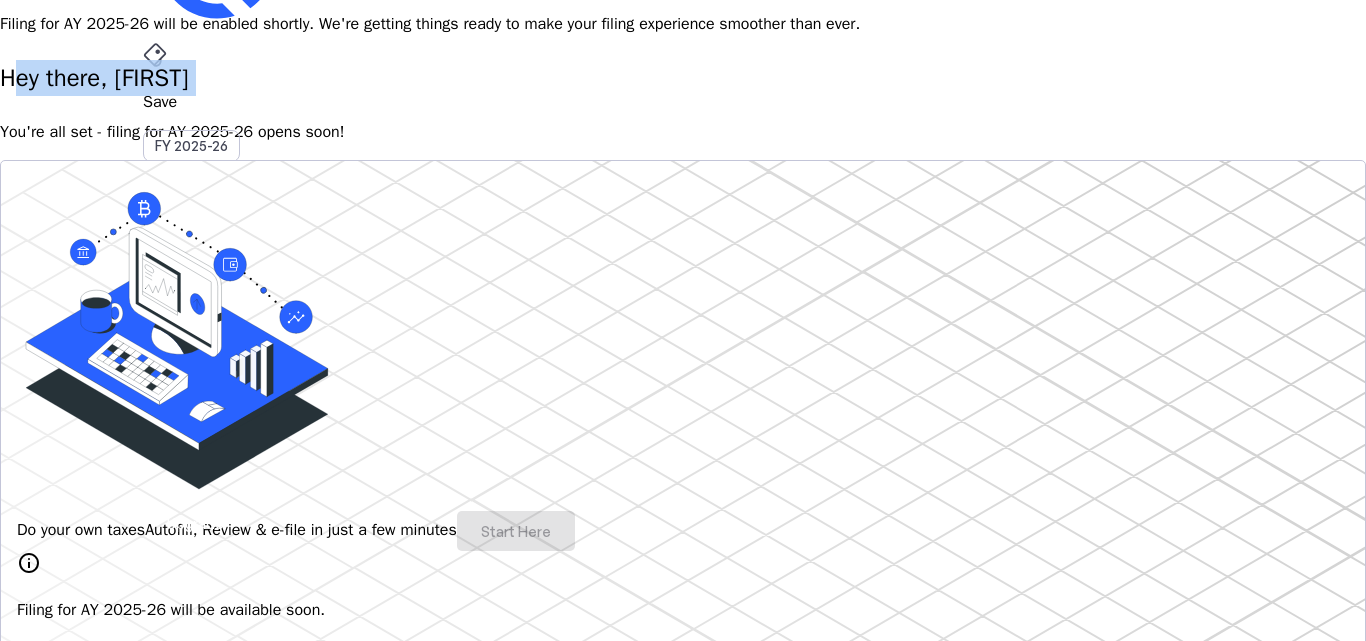 click on "Hey there, [FIRST]" at bounding box center (683, 78) 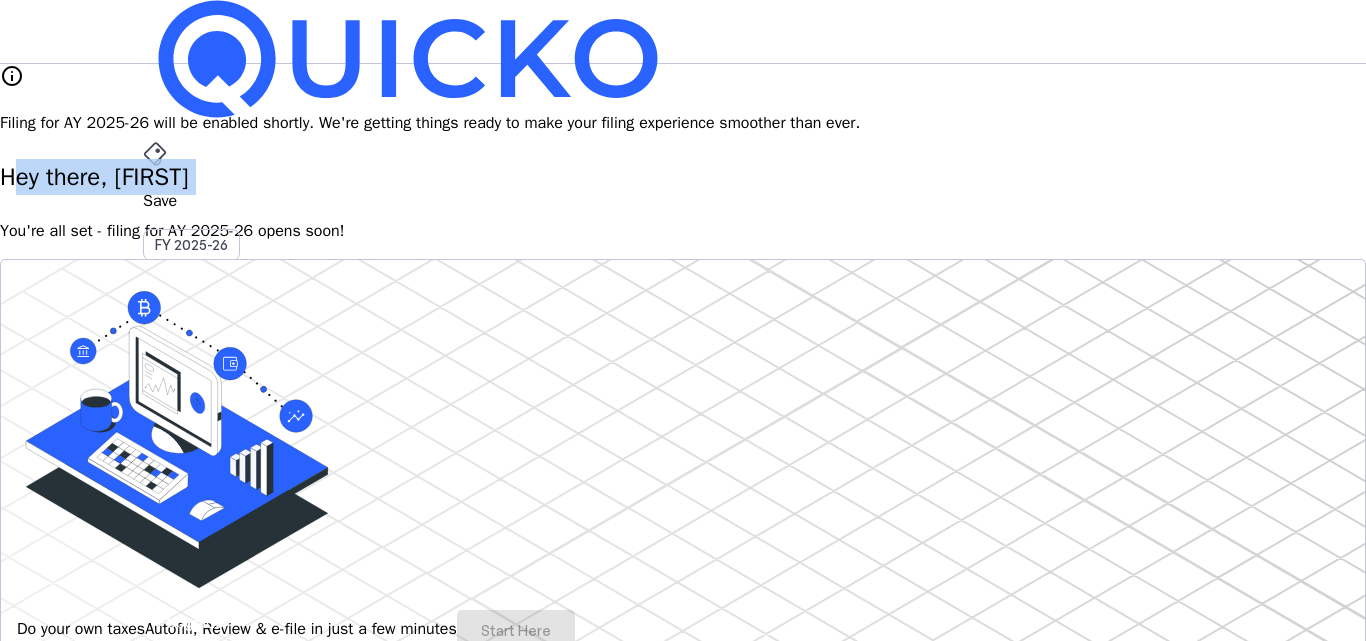 scroll, scrollTop: 0, scrollLeft: 0, axis: both 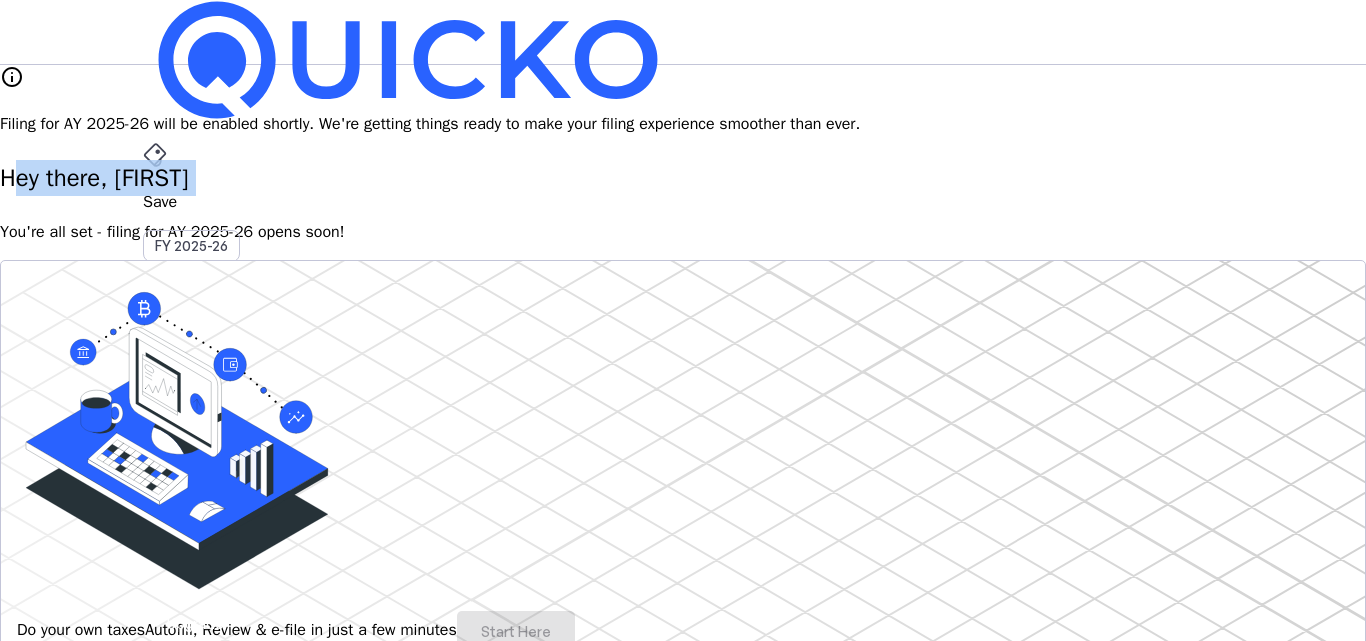 click at bounding box center (408, 60) 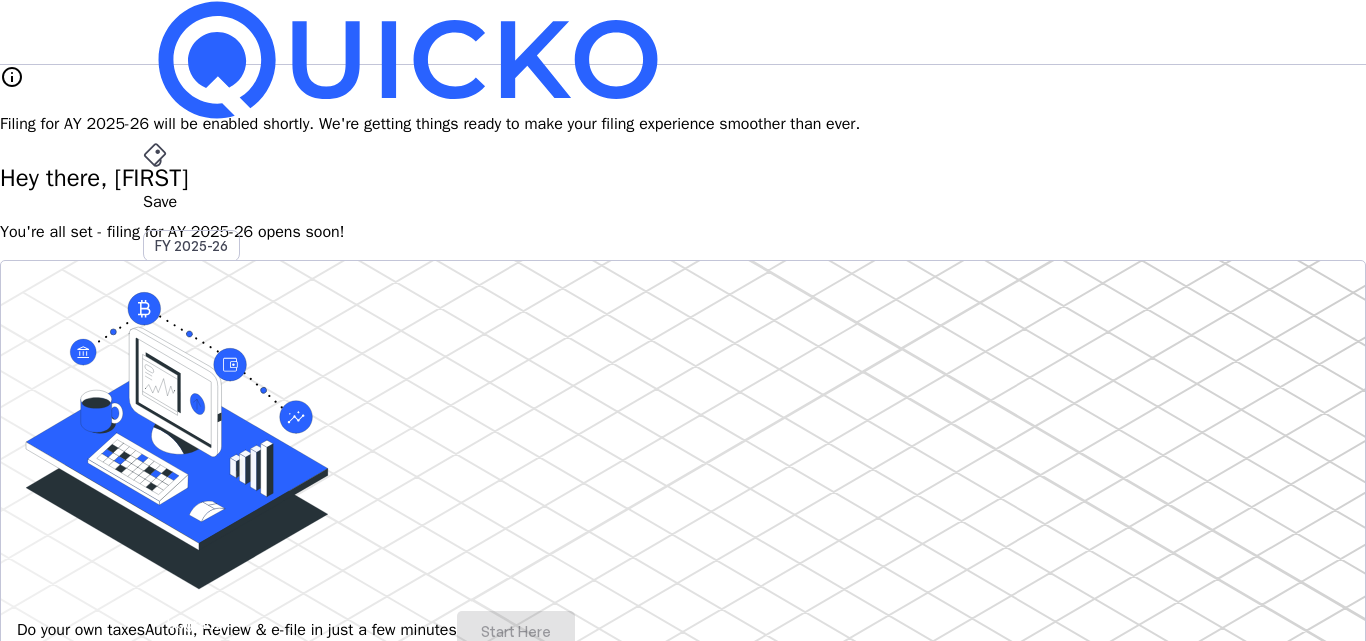 click on "File" at bounding box center (683, 408) 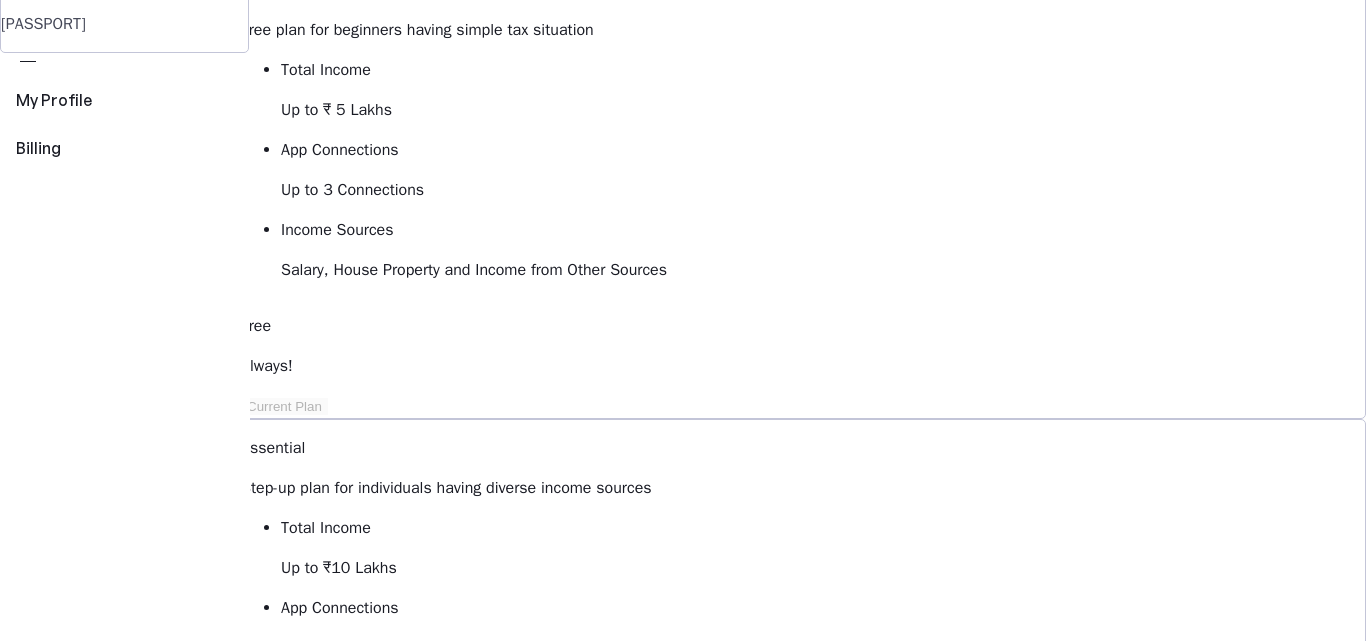 scroll, scrollTop: 0, scrollLeft: 0, axis: both 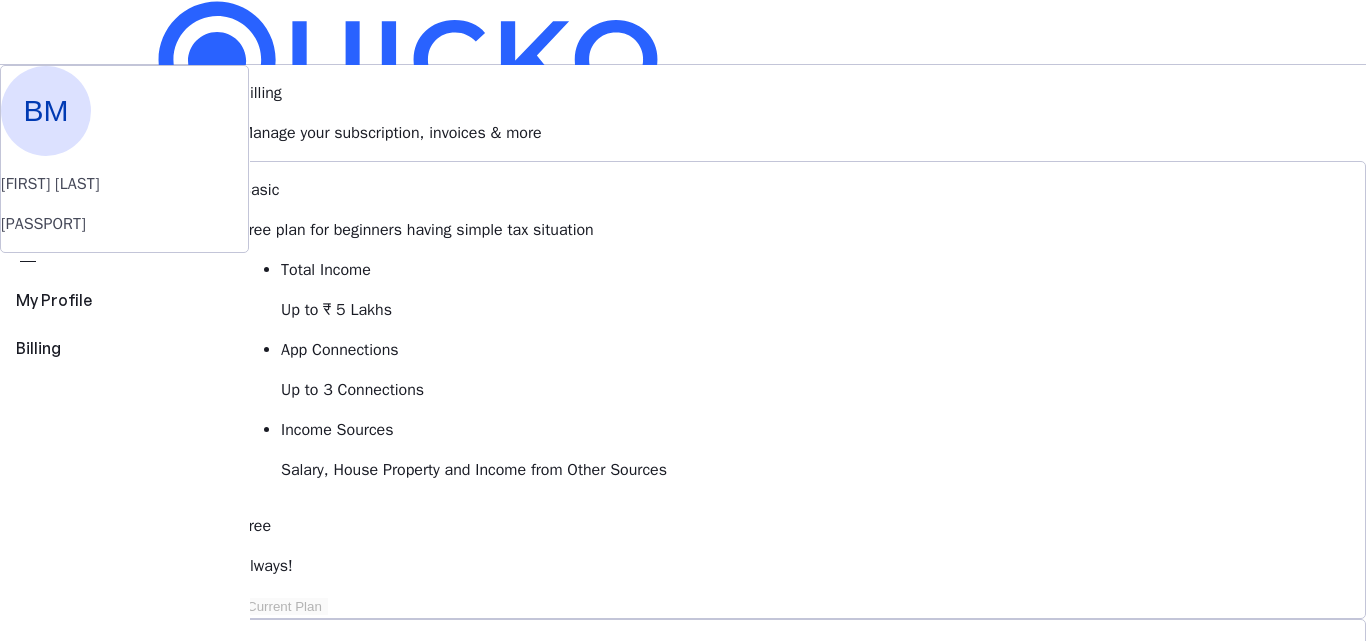click at bounding box center [408, 60] 